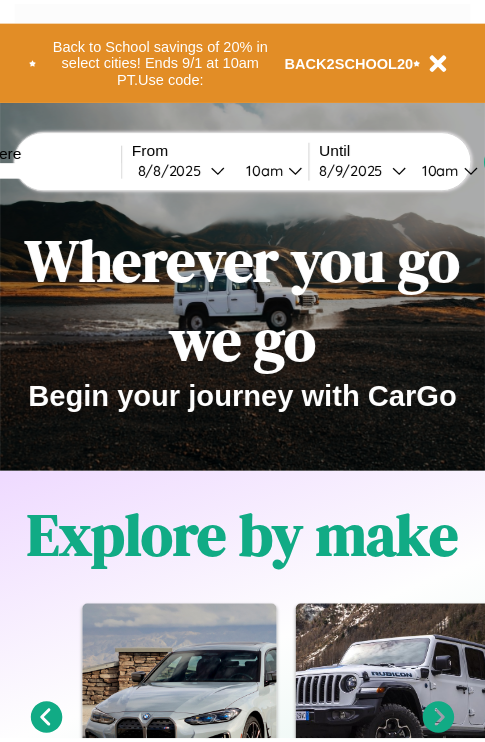 scroll, scrollTop: 0, scrollLeft: 0, axis: both 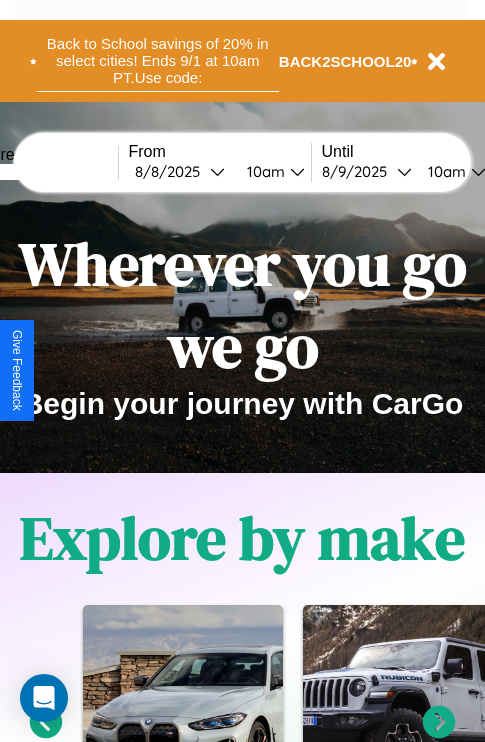 click on "Back to School savings of 20% in select cities! Ends 9/1 at 10am PT.  Use code:" at bounding box center (158, 61) 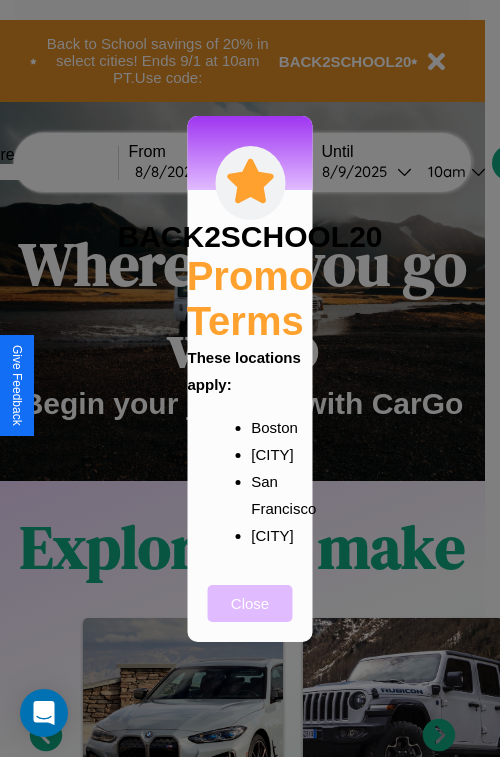 click on "Close" at bounding box center [250, 603] 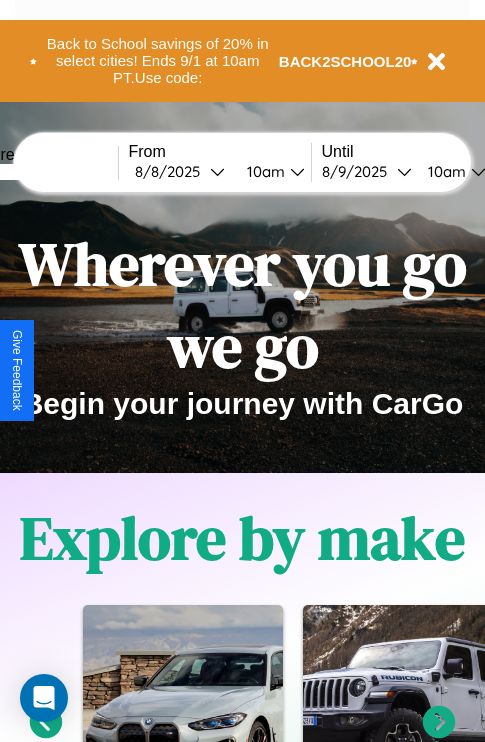 click at bounding box center (43, 172) 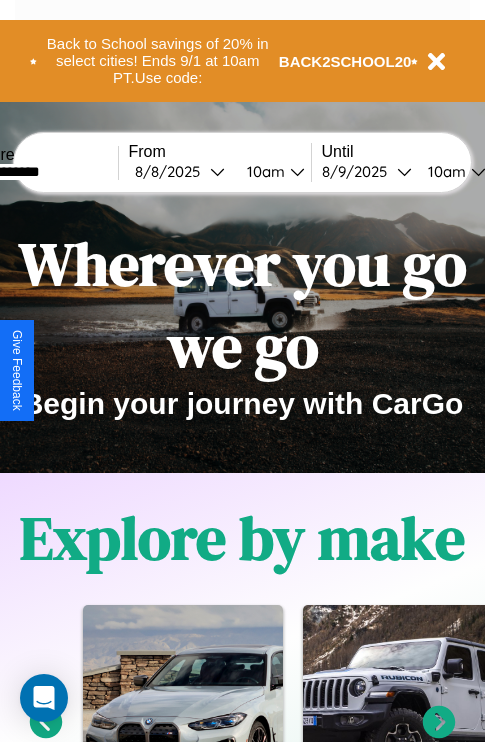 type on "**********" 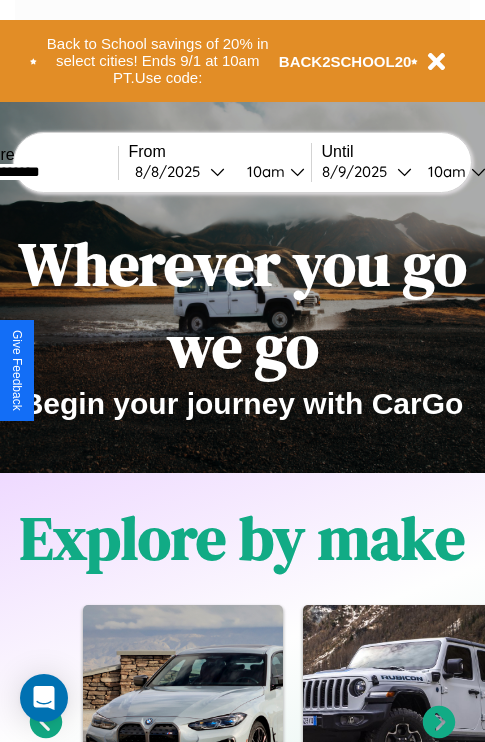 select on "*" 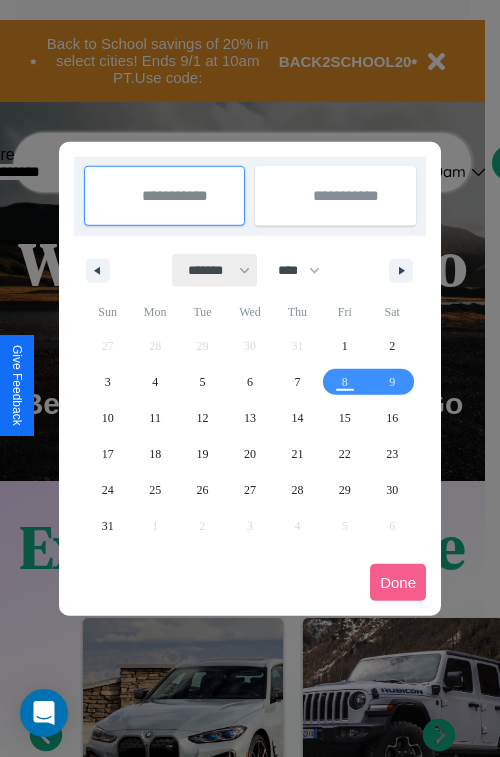 click on "******* ******** ***** ***** *** **** **** ****** ********* ******* ******** ********" at bounding box center [215, 270] 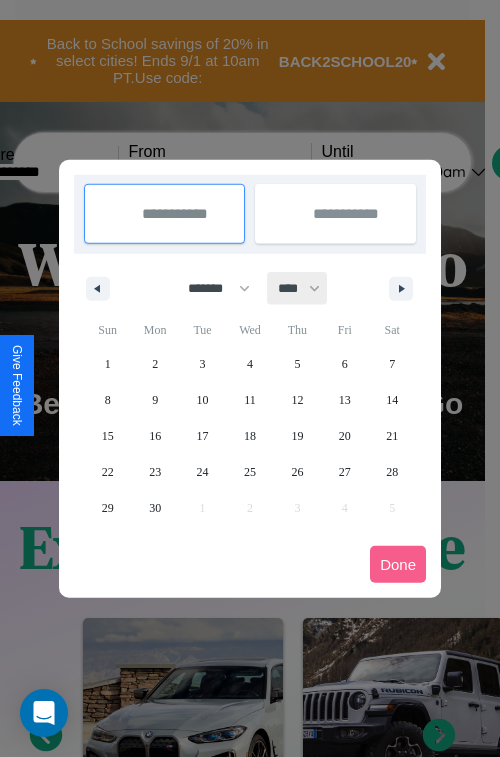 click on "**** **** **** **** **** **** **** **** **** **** **** **** **** **** **** **** **** **** **** **** **** **** **** **** **** **** **** **** **** **** **** **** **** **** **** **** **** **** **** **** **** **** **** **** **** **** **** **** **** **** **** **** **** **** **** **** **** **** **** **** **** **** **** **** **** **** **** **** **** **** **** **** **** **** **** **** **** **** **** **** **** **** **** **** **** **** **** **** **** **** **** **** **** **** **** **** **** **** **** **** **** **** **** **** **** **** **** **** **** **** **** **** **** **** **** **** **** **** **** **** ****" at bounding box center [298, 288] 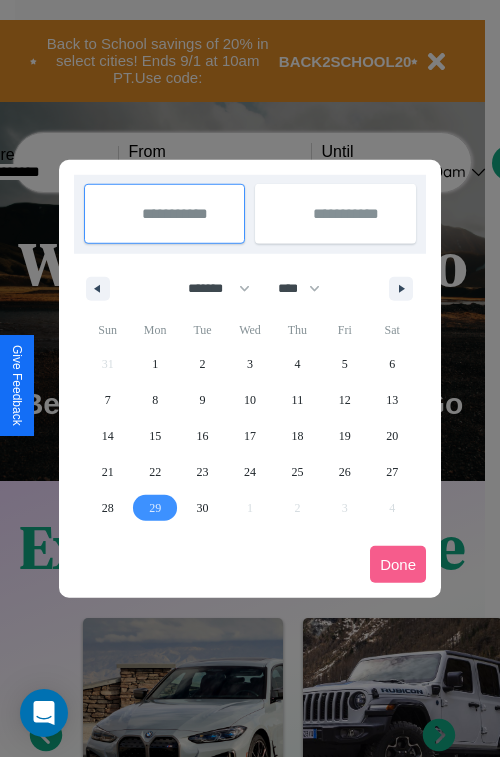 click on "29" at bounding box center [155, 508] 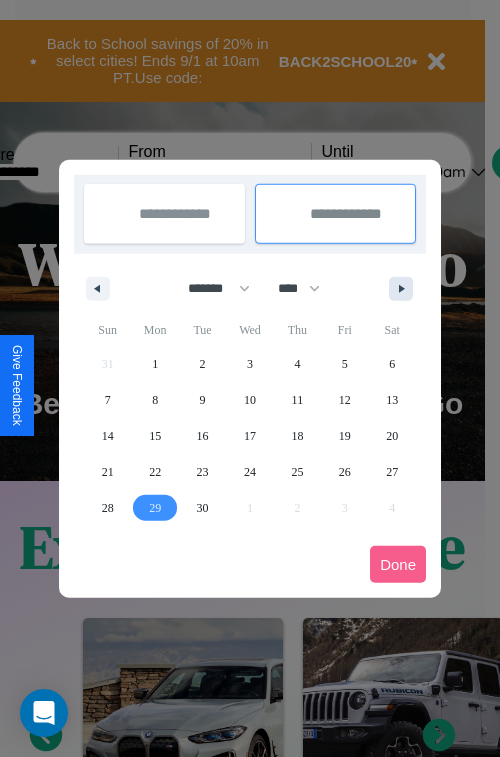click at bounding box center [405, 289] 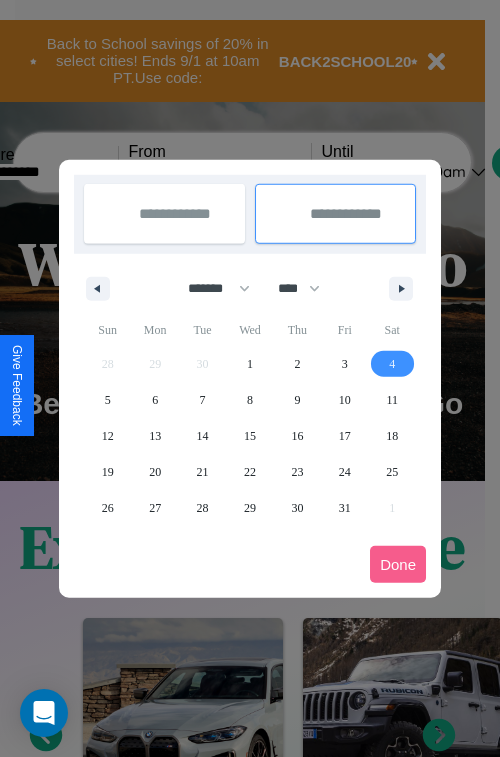 click on "4" at bounding box center (392, 364) 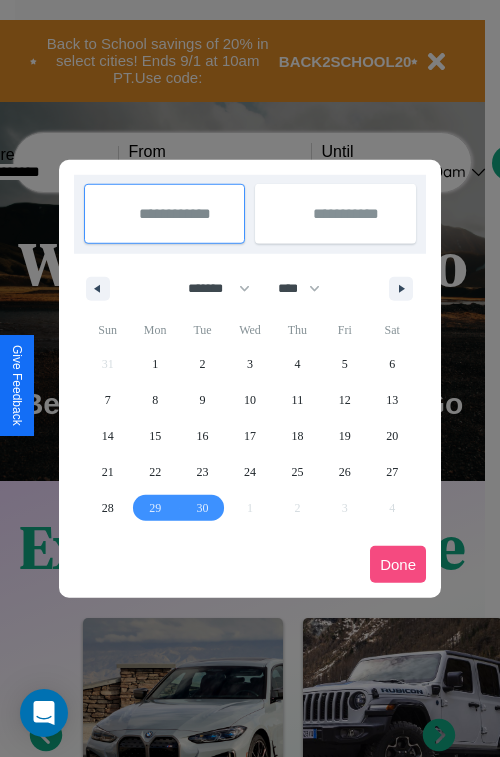 click on "Done" at bounding box center (398, 564) 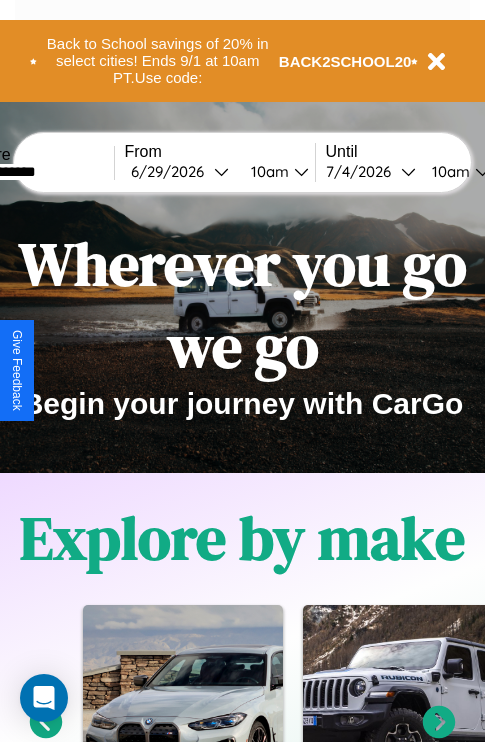 click on "10am" at bounding box center (267, 171) 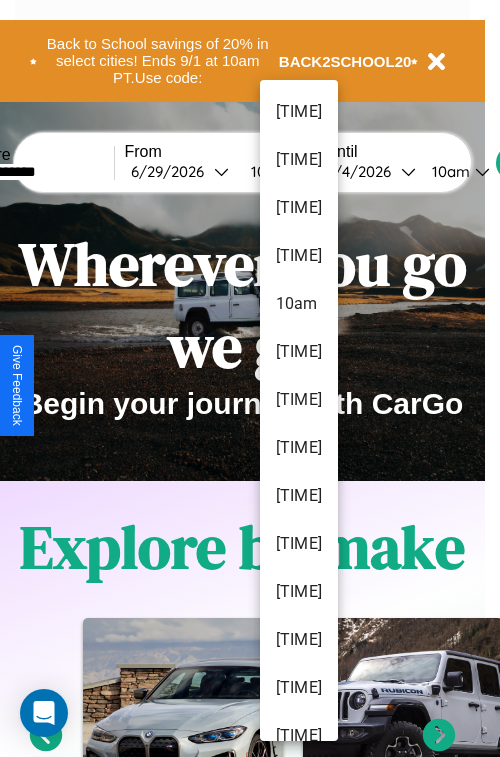 click on "[TIME]" at bounding box center (299, 400) 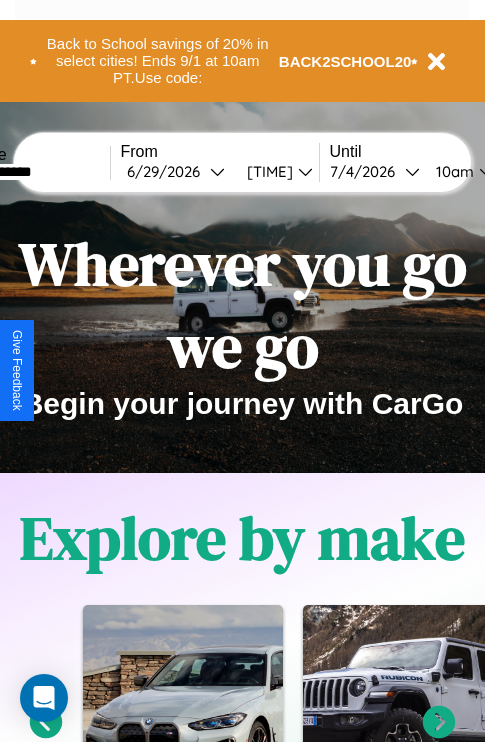 scroll, scrollTop: 0, scrollLeft: 72, axis: horizontal 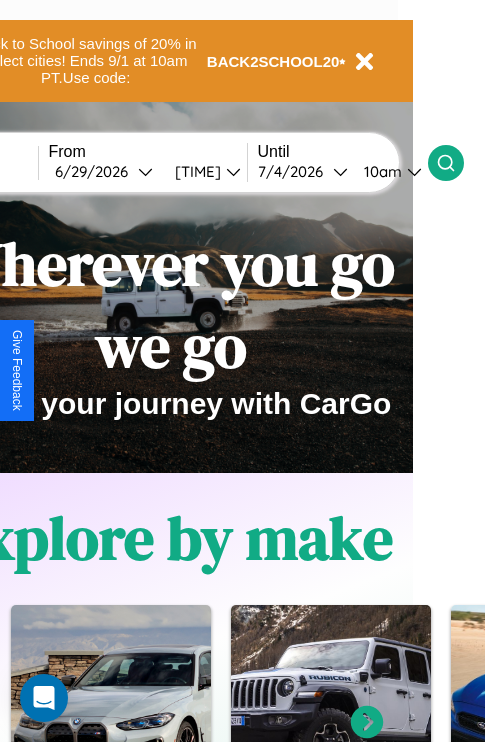 click 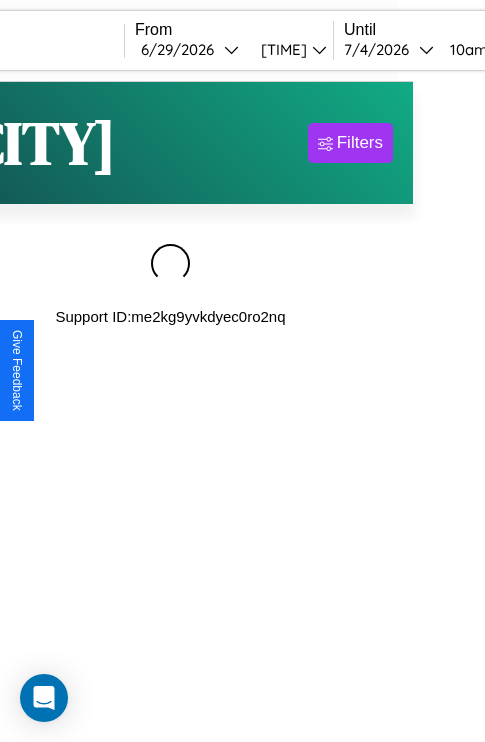 scroll, scrollTop: 0, scrollLeft: 0, axis: both 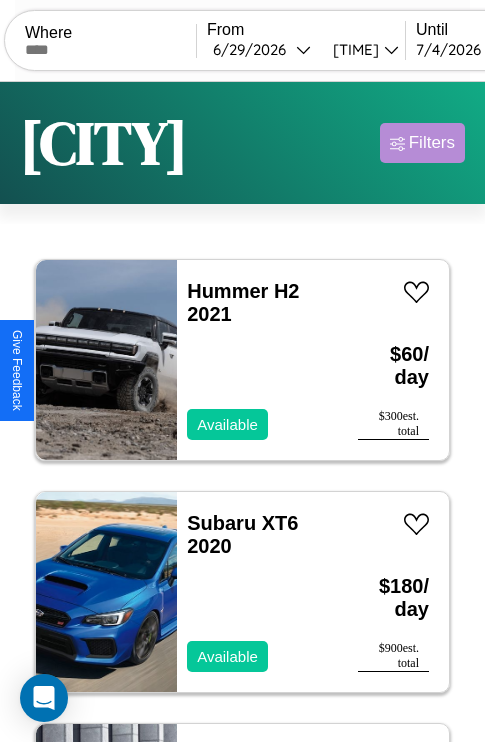 click on "Filters" at bounding box center (432, 143) 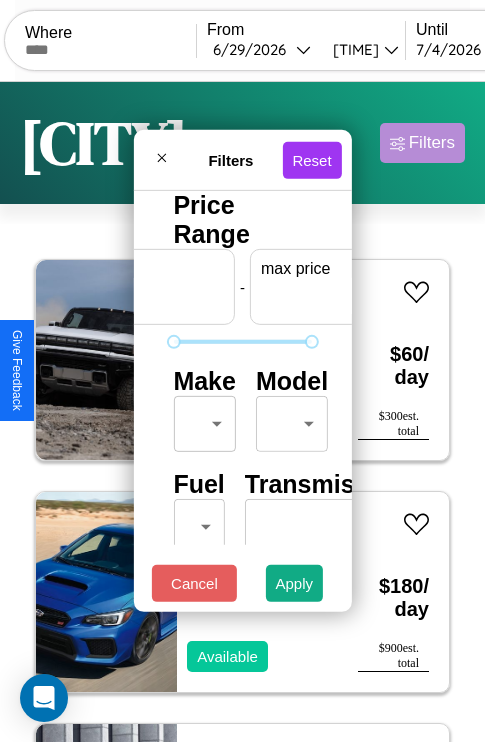 scroll, scrollTop: 0, scrollLeft: 124, axis: horizontal 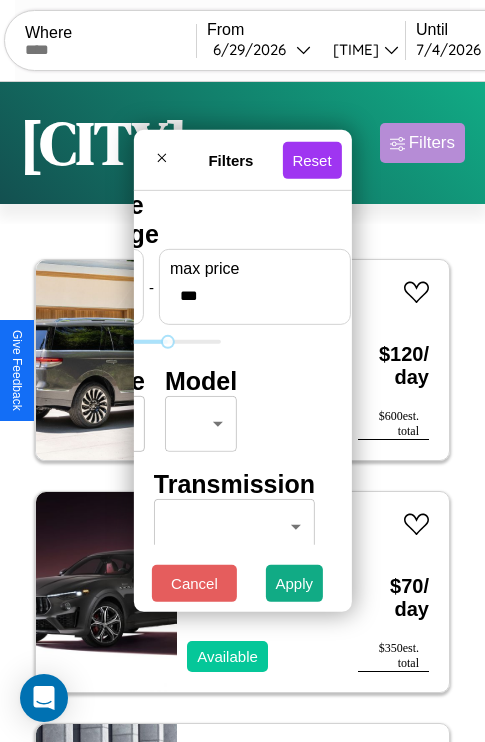 type on "***" 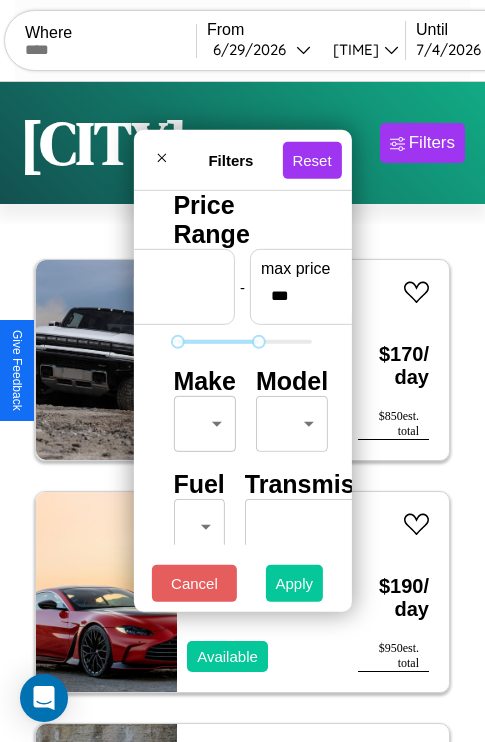 type on "**" 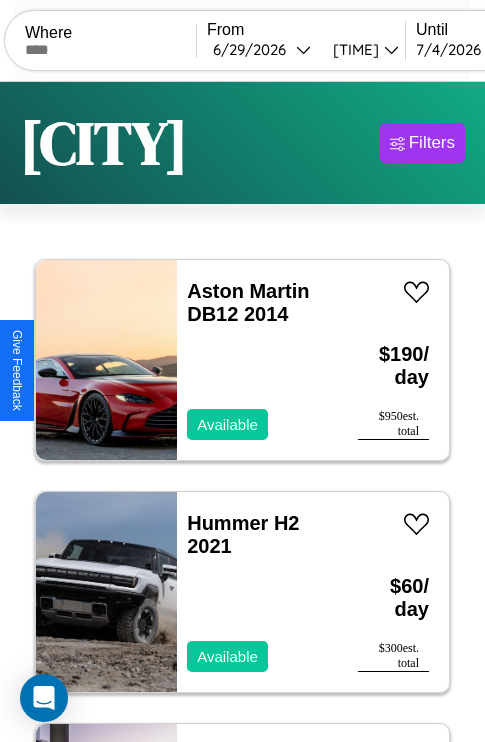 scroll, scrollTop: 95, scrollLeft: 0, axis: vertical 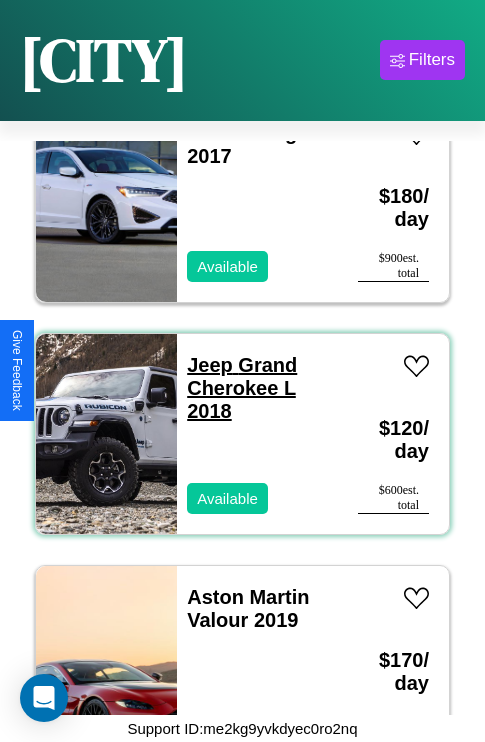 click on "Jeep   Grand Cherokee L   2018" at bounding box center [242, 388] 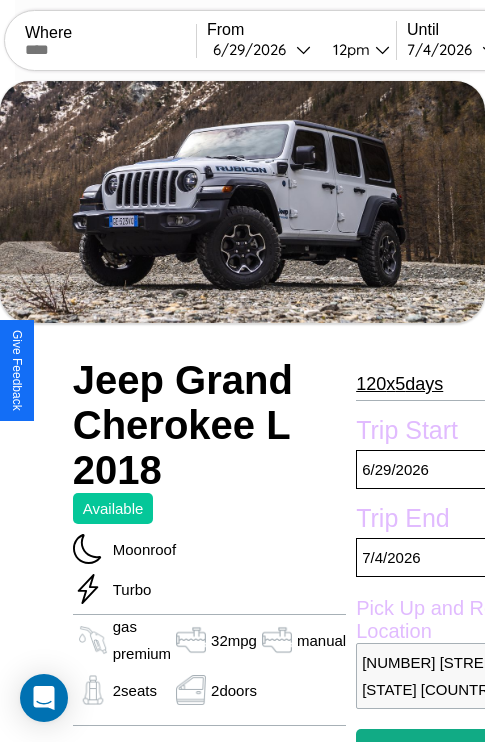 scroll, scrollTop: 615, scrollLeft: 71, axis: both 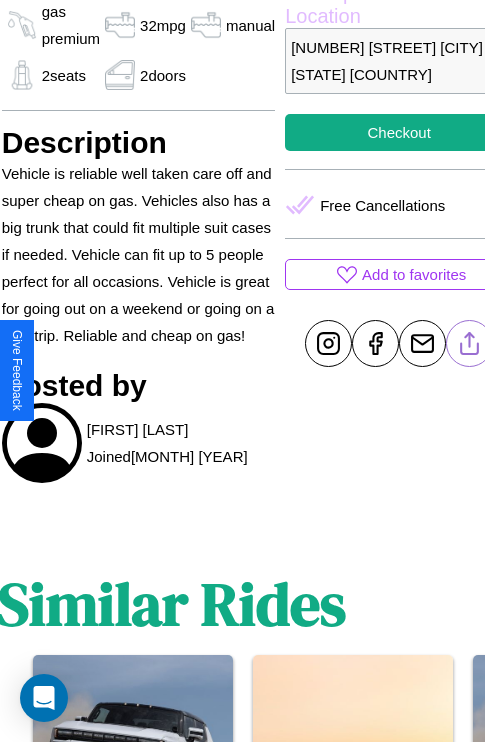 click 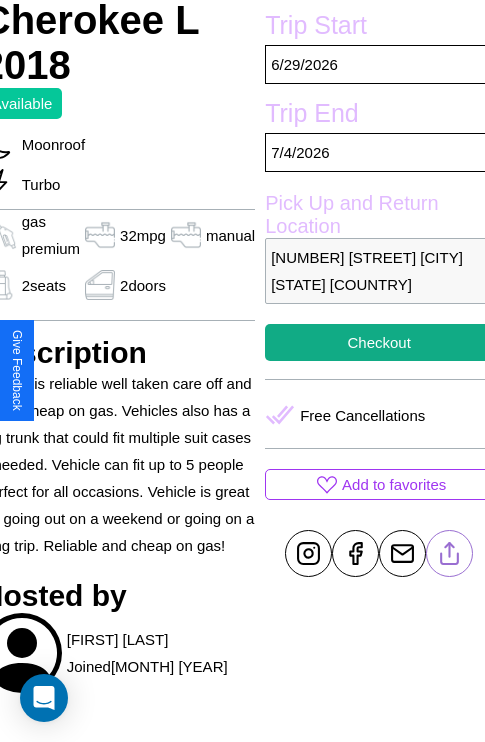 scroll, scrollTop: 404, scrollLeft: 91, axis: both 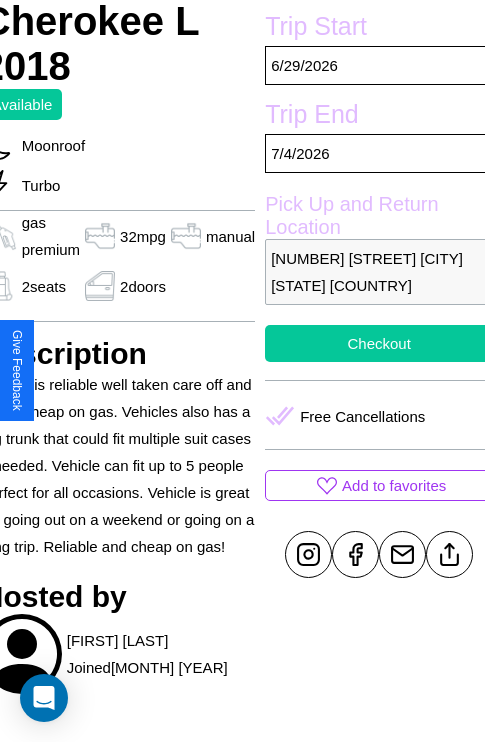 click on "Checkout" at bounding box center [379, 343] 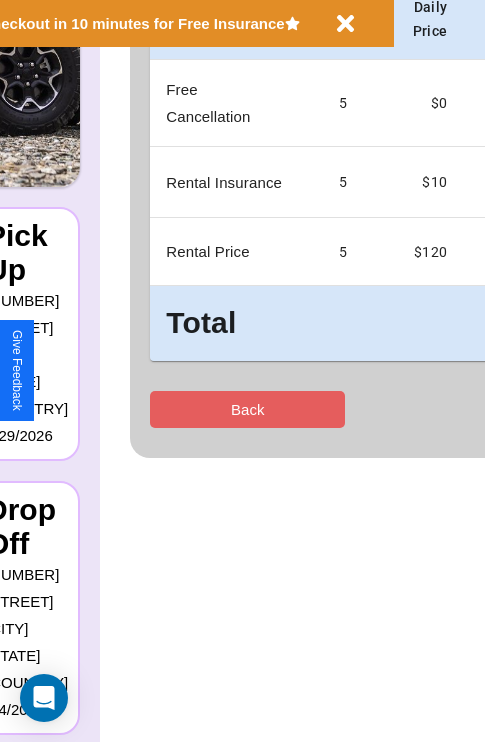 scroll, scrollTop: 0, scrollLeft: 0, axis: both 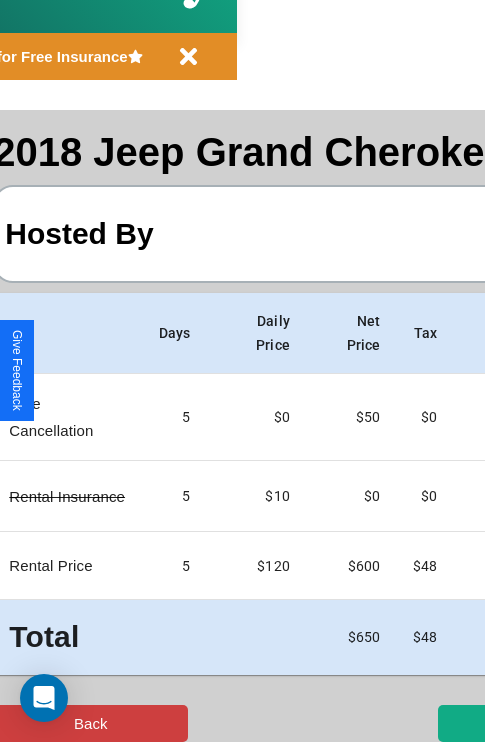 click on "Back" at bounding box center [90, 723] 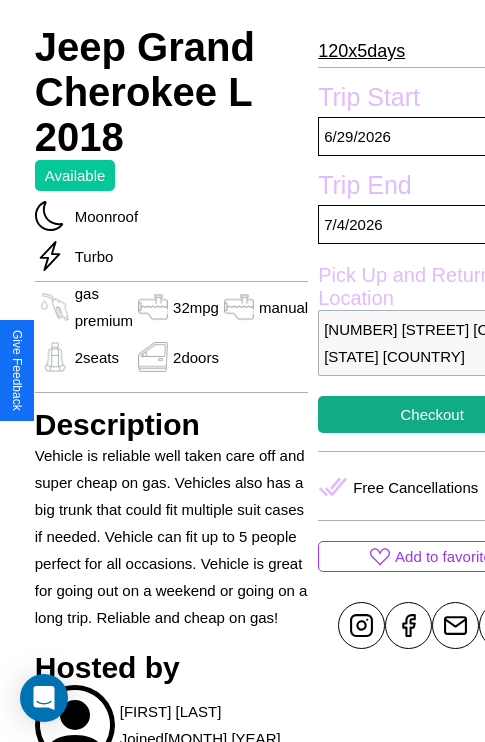 scroll, scrollTop: 615, scrollLeft: 71, axis: both 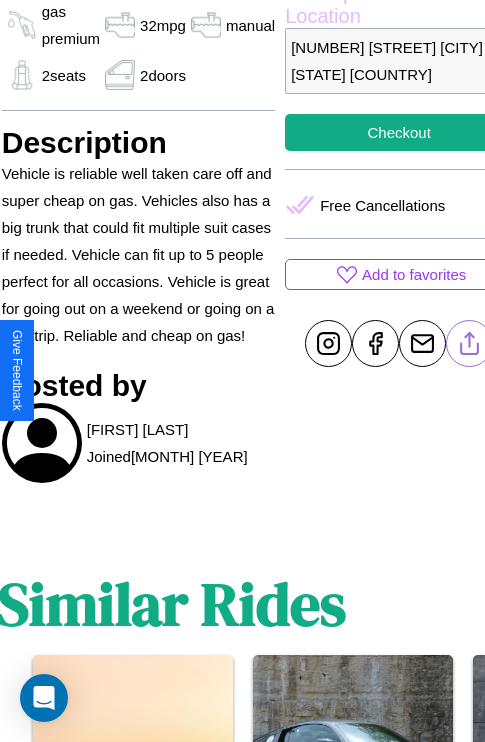 click 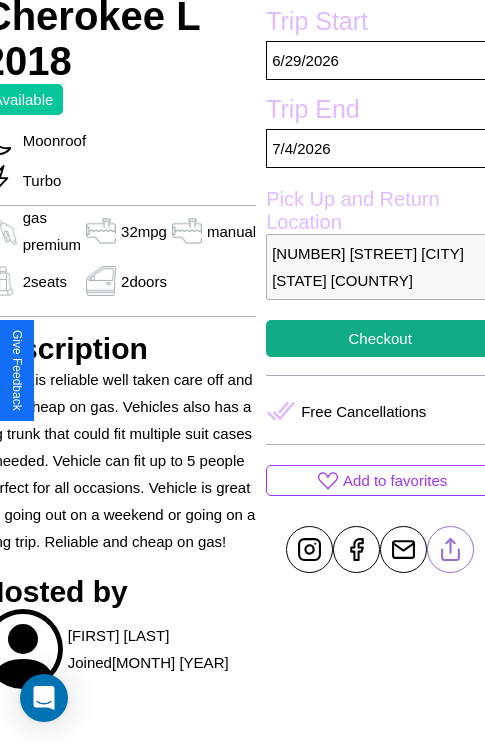 scroll, scrollTop: 404, scrollLeft: 91, axis: both 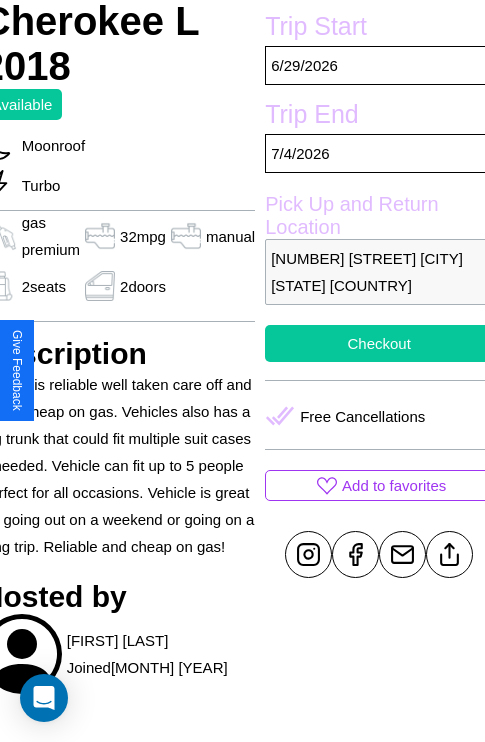 click on "Checkout" at bounding box center (379, 343) 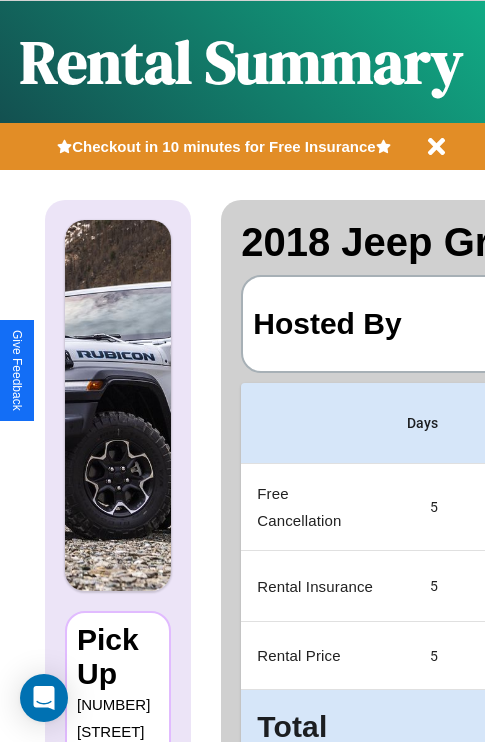 scroll, scrollTop: 0, scrollLeft: 397, axis: horizontal 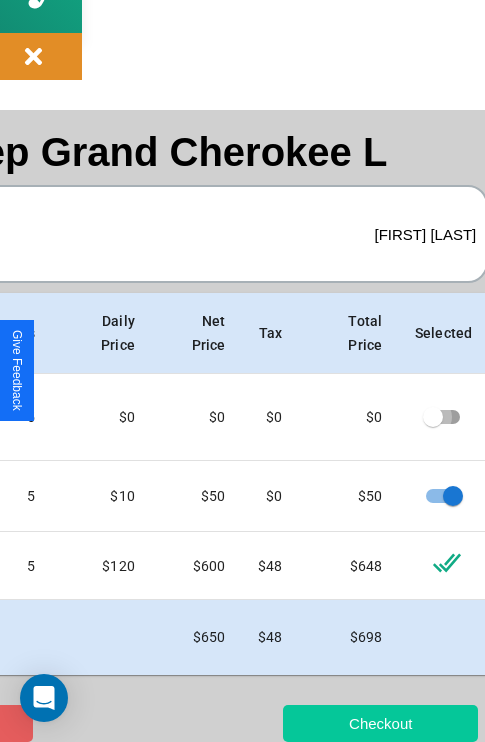 click on "Checkout" at bounding box center [380, 723] 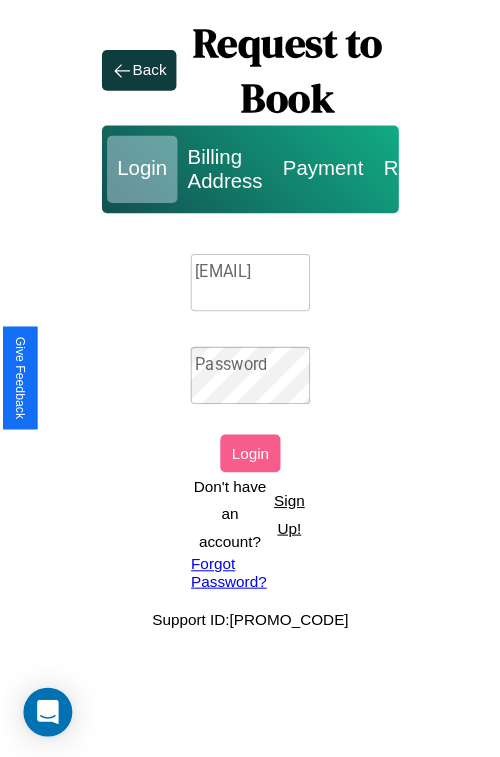 scroll, scrollTop: 0, scrollLeft: 0, axis: both 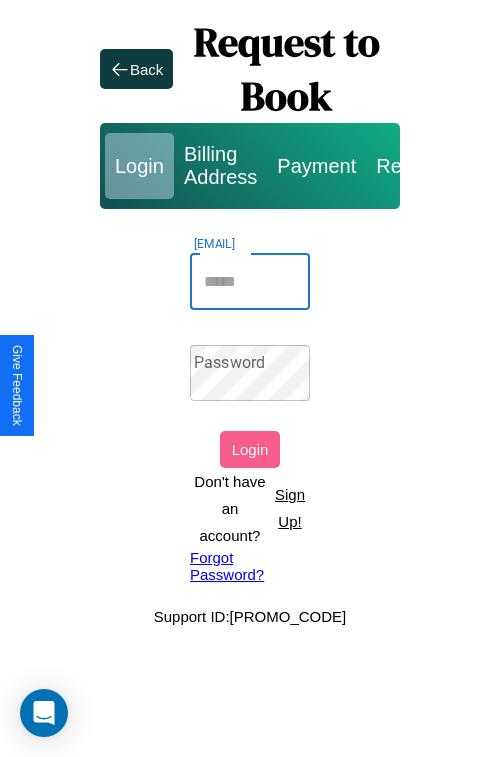 click on "Email" at bounding box center [250, 282] 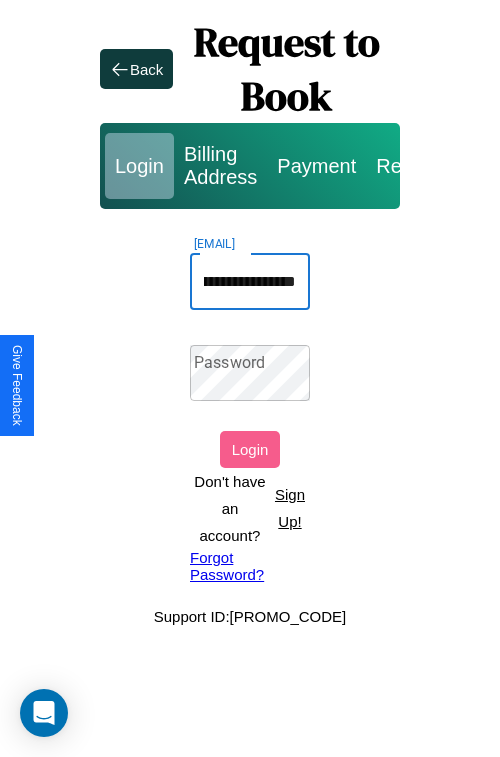 scroll, scrollTop: 0, scrollLeft: 93, axis: horizontal 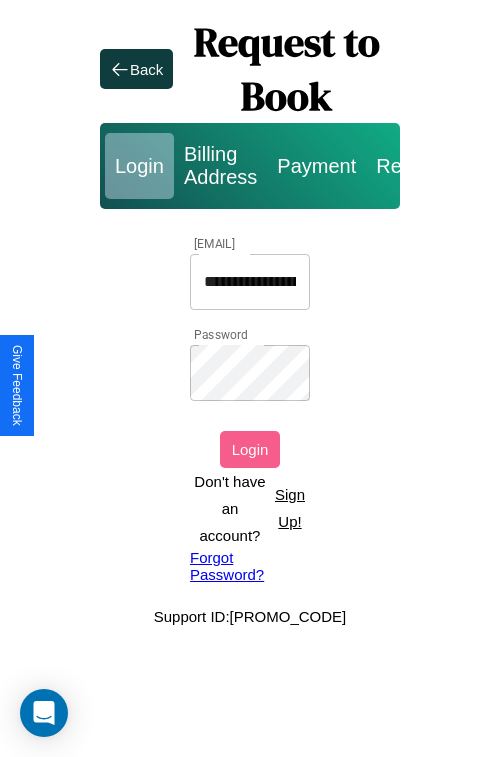 click on "Login" at bounding box center (250, 449) 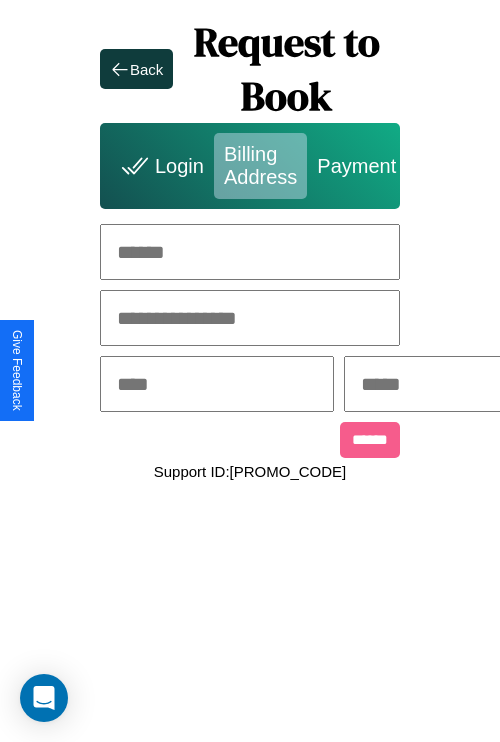 click at bounding box center (250, 252) 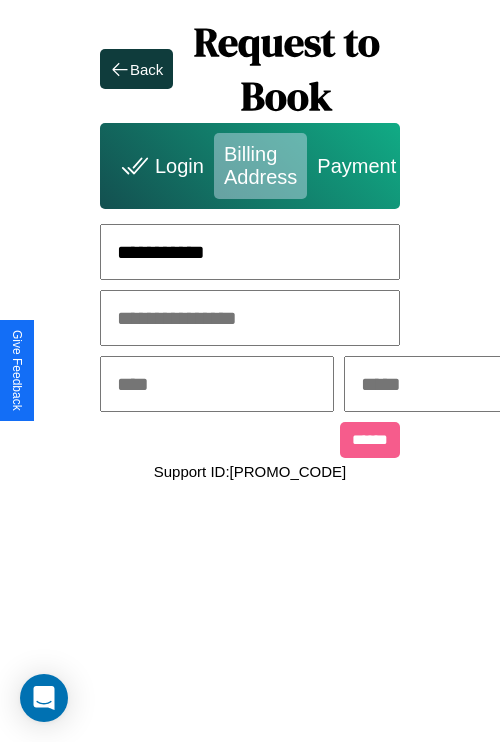 type on "**********" 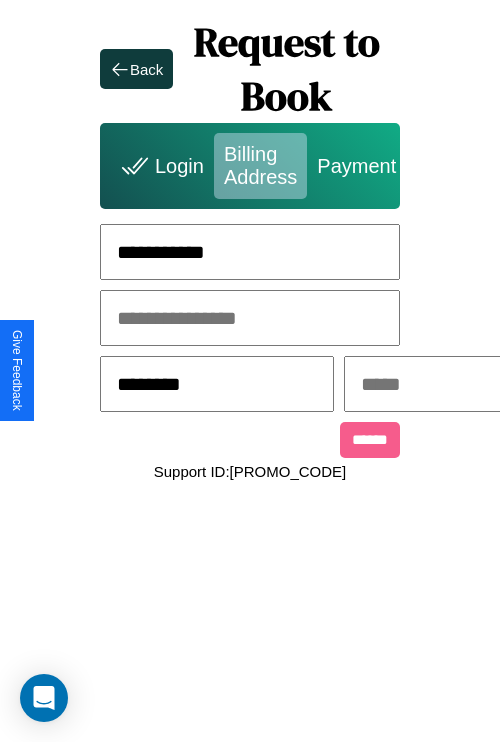 type on "********" 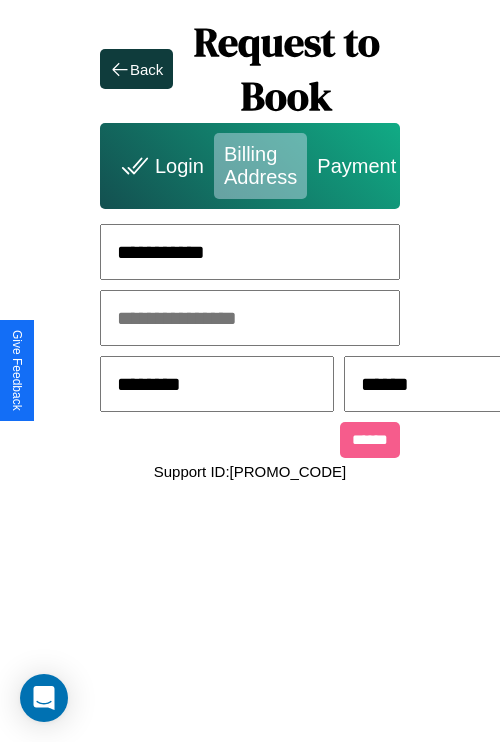 scroll, scrollTop: 0, scrollLeft: 517, axis: horizontal 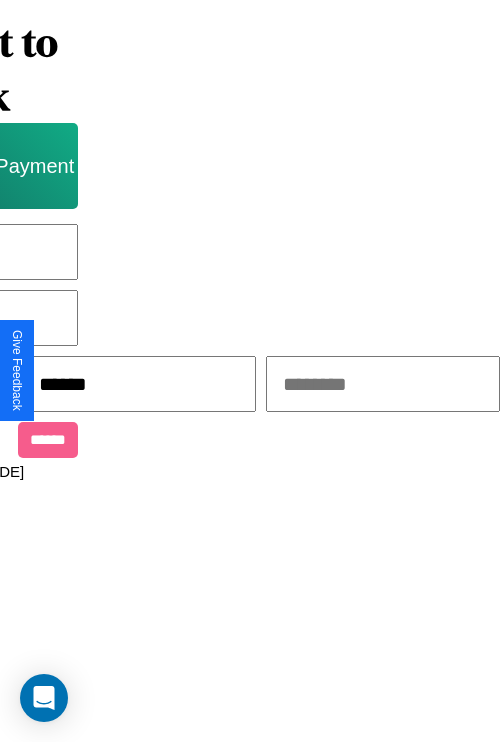 type on "******" 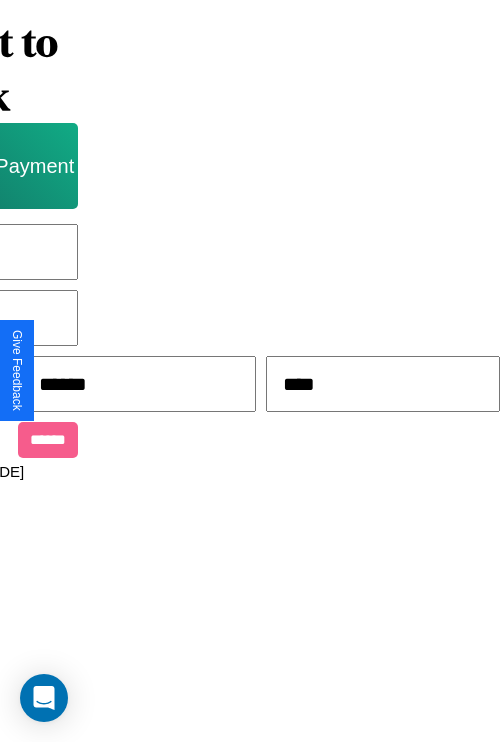 type on "*****" 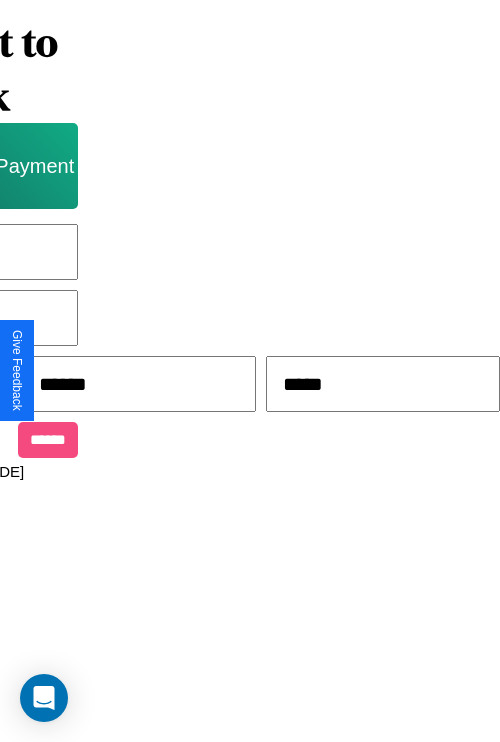 scroll, scrollTop: 0, scrollLeft: 340, axis: horizontal 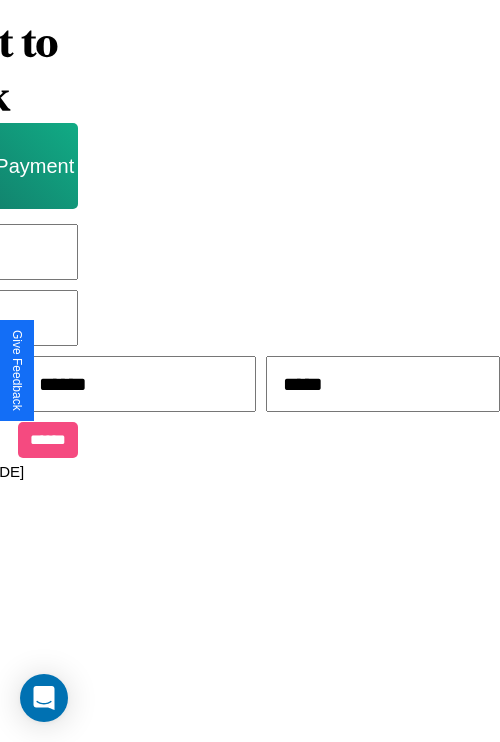 click on "******" at bounding box center [48, 440] 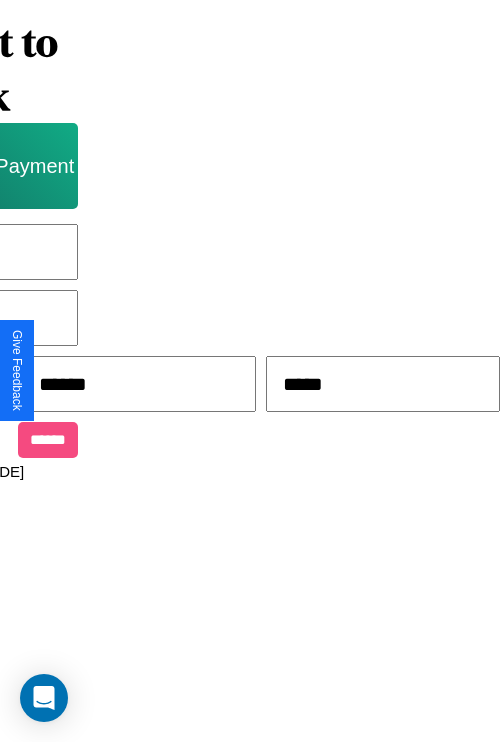 scroll, scrollTop: 0, scrollLeft: 208, axis: horizontal 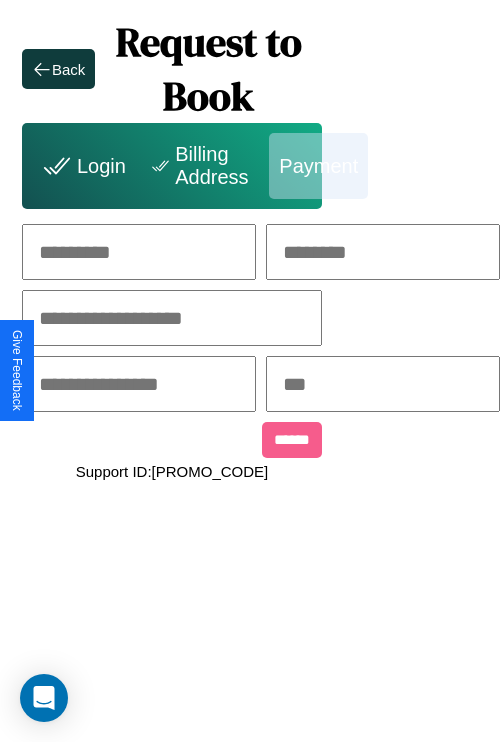 click at bounding box center (139, 252) 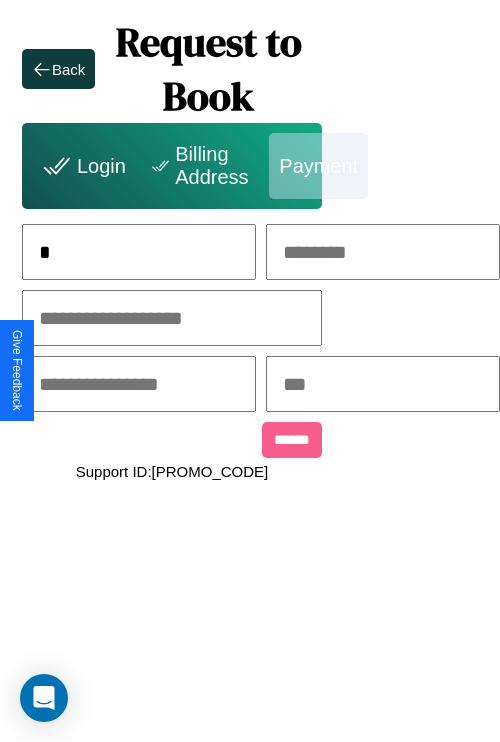 scroll, scrollTop: 0, scrollLeft: 131, axis: horizontal 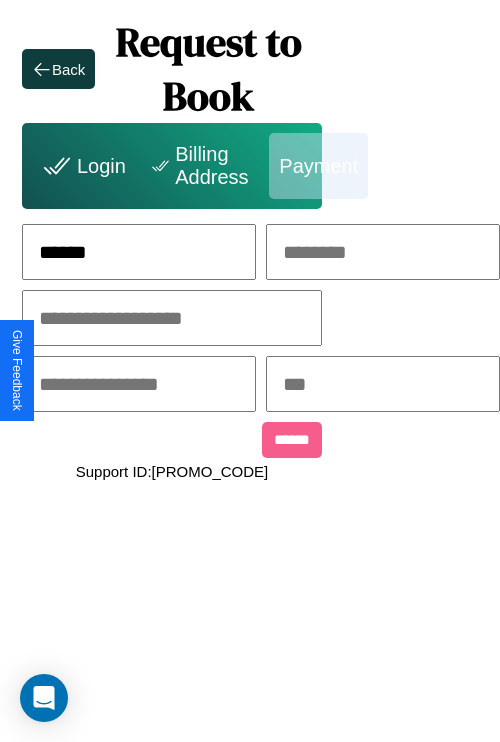 type on "******" 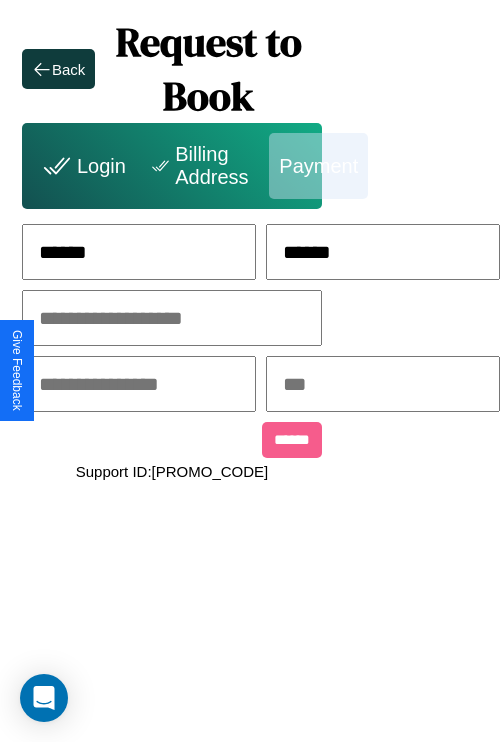 type on "******" 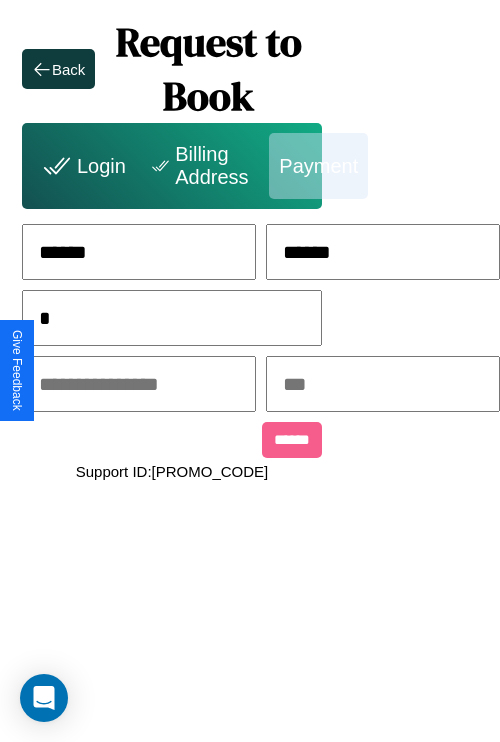 scroll, scrollTop: 0, scrollLeft: 128, axis: horizontal 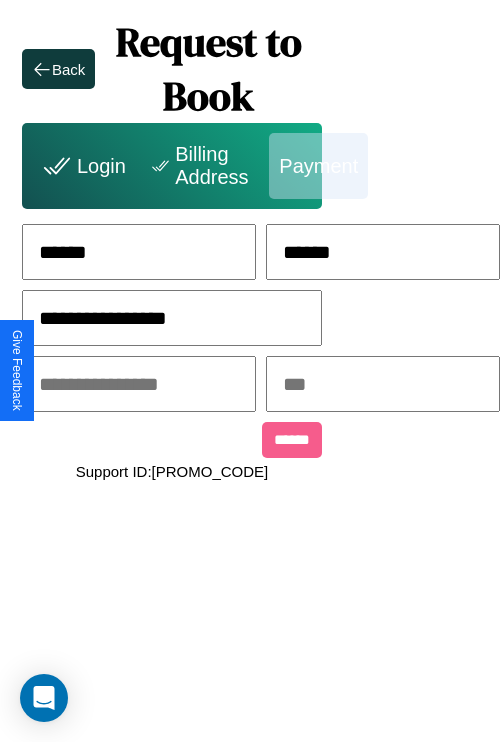 type on "**********" 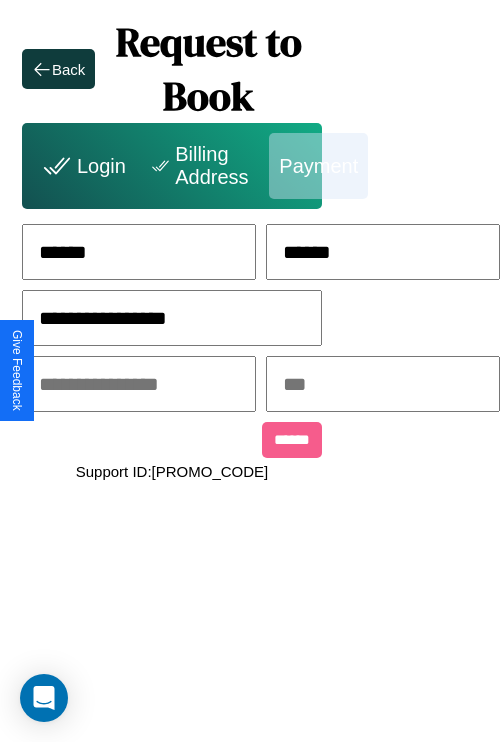 click at bounding box center [139, 384] 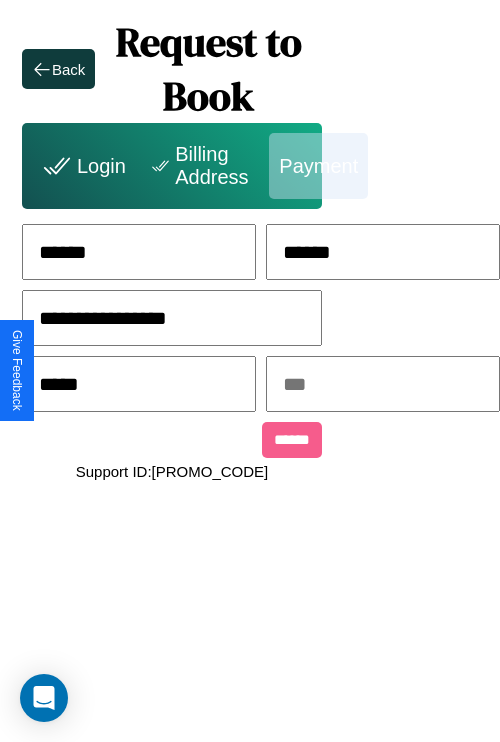 type on "*****" 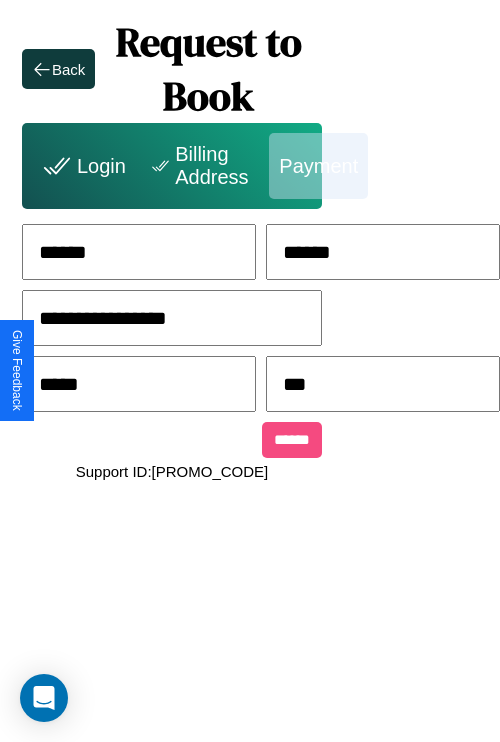 type on "***" 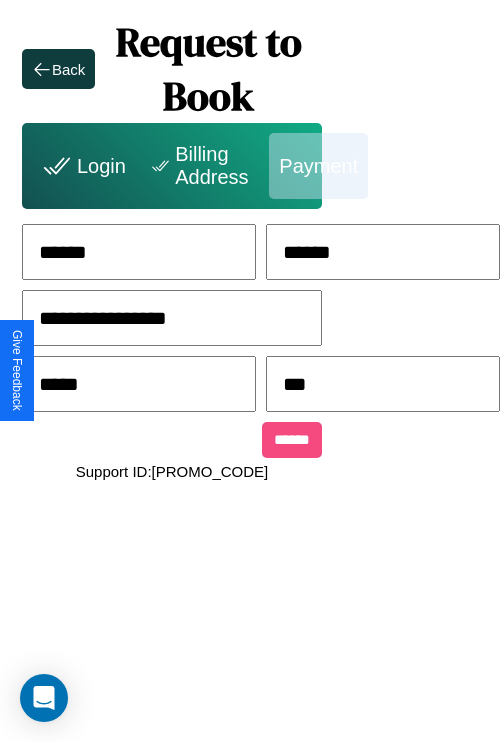 click on "******" at bounding box center [292, 440] 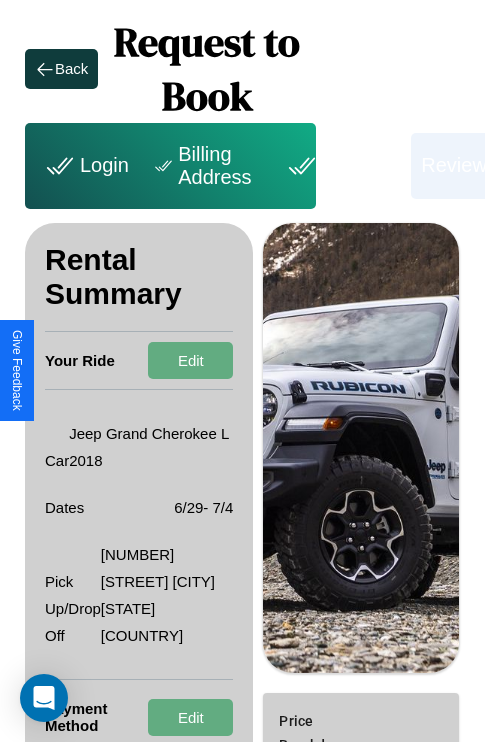 scroll, scrollTop: 355, scrollLeft: 72, axis: both 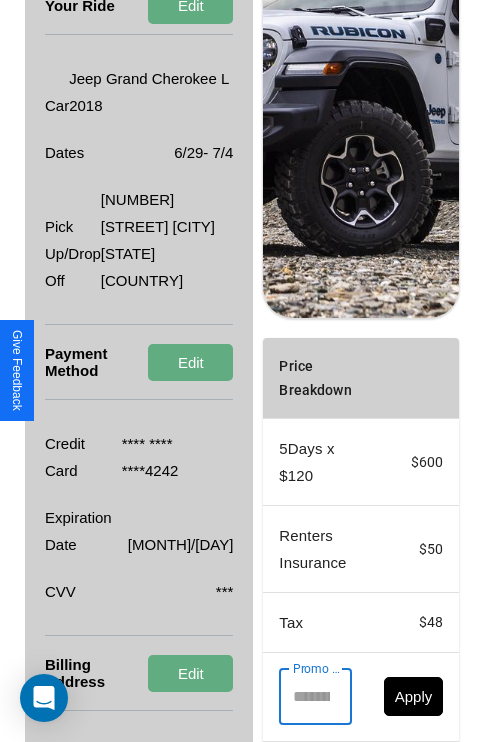 click on "Promo Code" at bounding box center [304, 697] 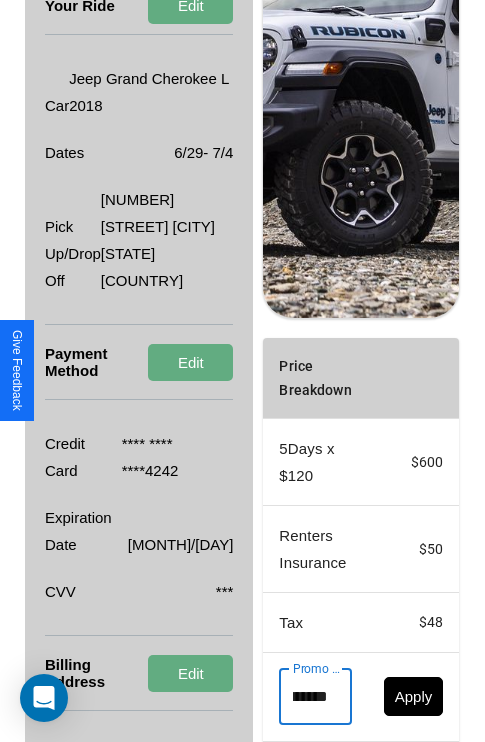 scroll, scrollTop: 0, scrollLeft: 71, axis: horizontal 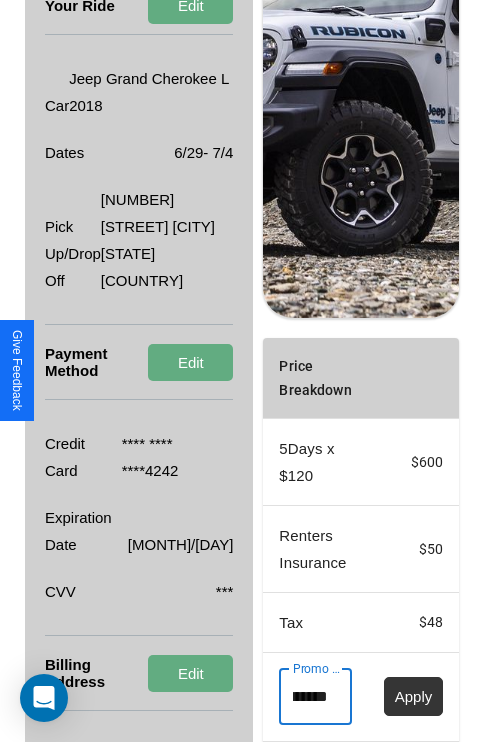 type on "**********" 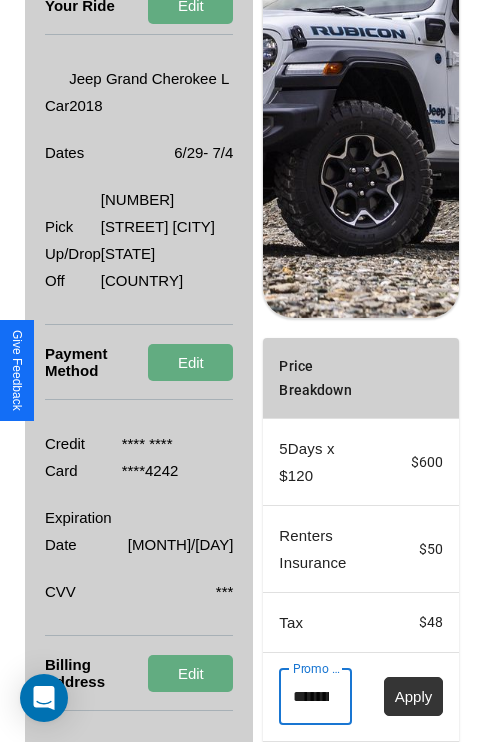 click on "Apply" at bounding box center (414, 696) 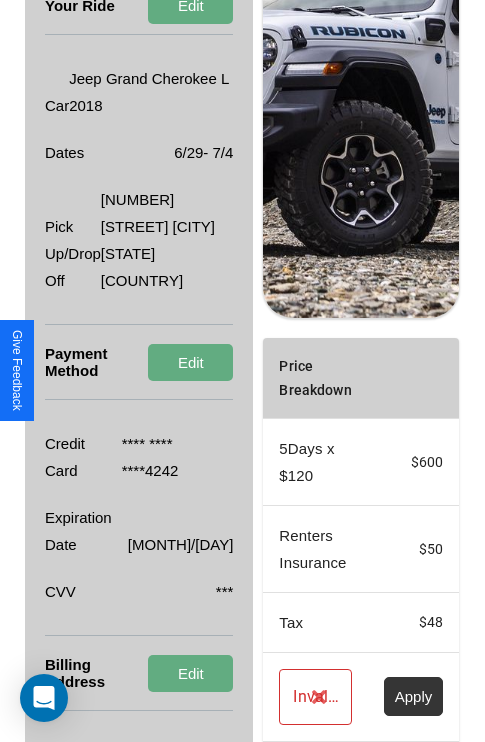 scroll, scrollTop: 509, scrollLeft: 72, axis: both 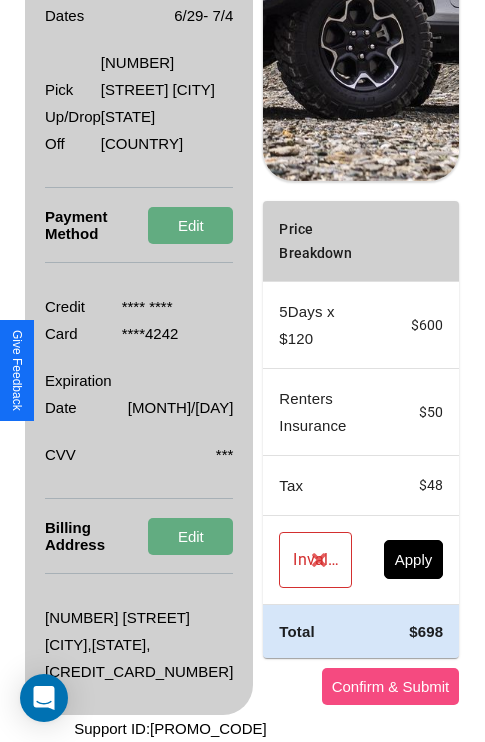 click on "Confirm & Submit" at bounding box center [391, 686] 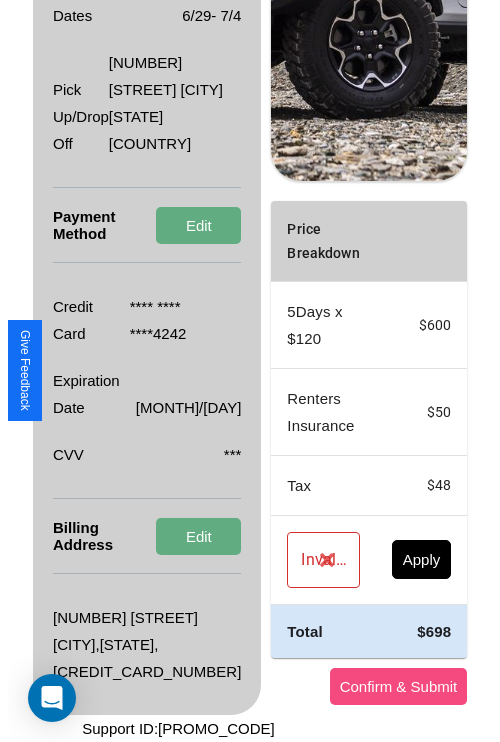 scroll, scrollTop: 0, scrollLeft: 72, axis: horizontal 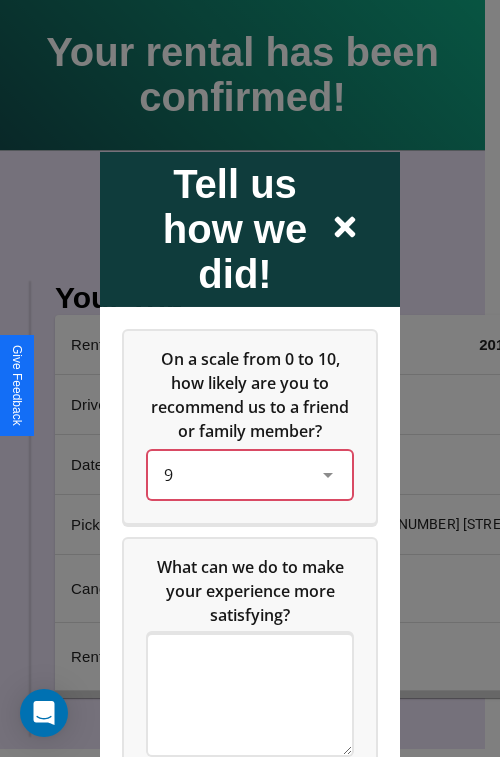 click on "9" at bounding box center (234, 474) 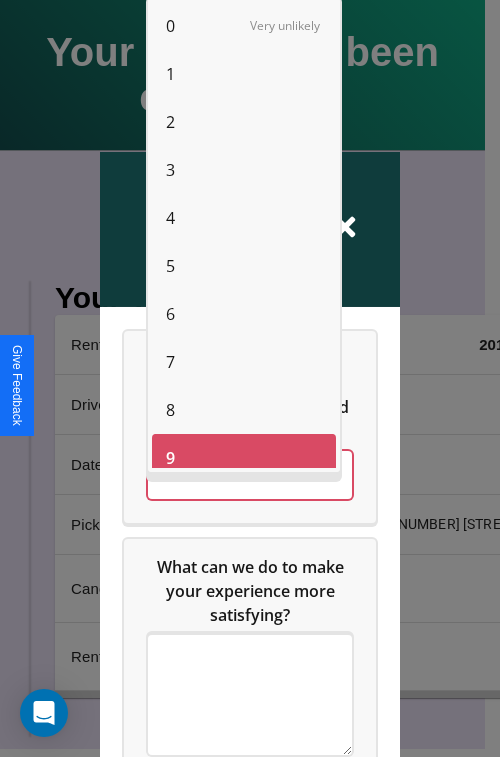scroll, scrollTop: 14, scrollLeft: 0, axis: vertical 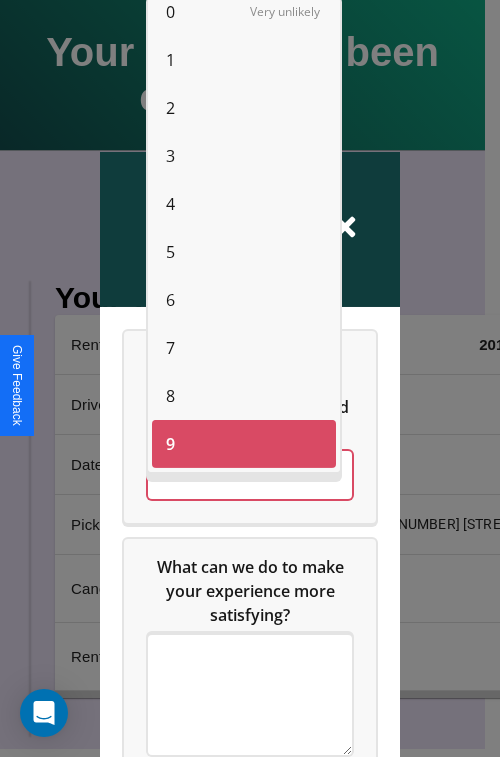 click on "4" at bounding box center [170, 204] 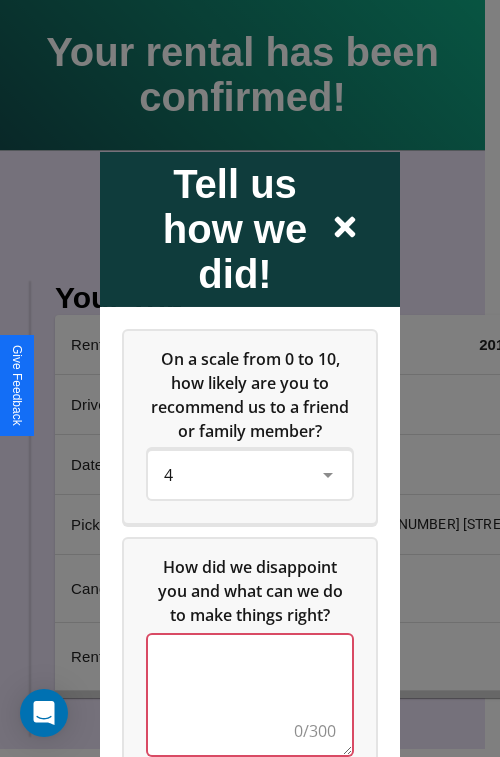 click at bounding box center (250, 694) 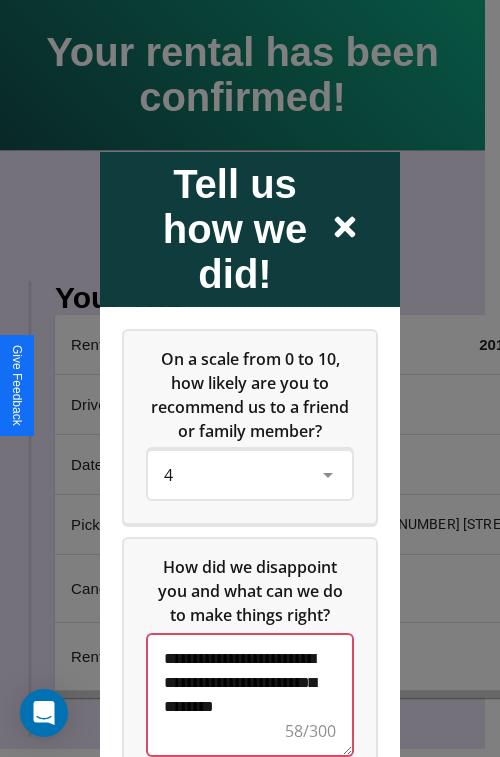 scroll, scrollTop: 5, scrollLeft: 0, axis: vertical 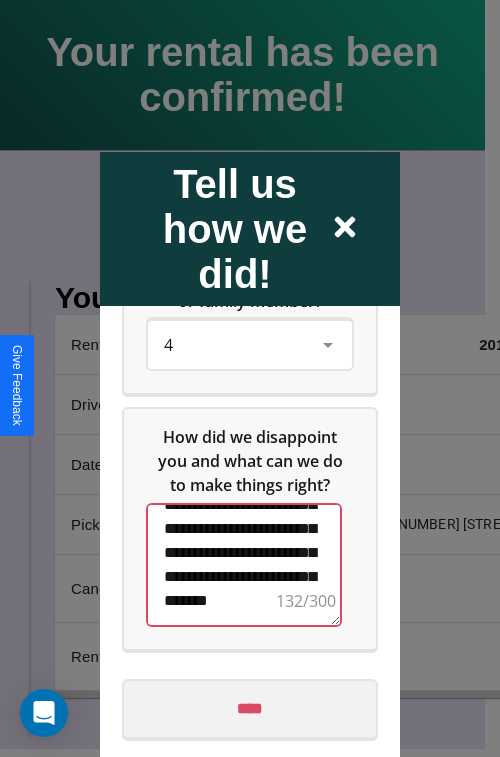 type on "**********" 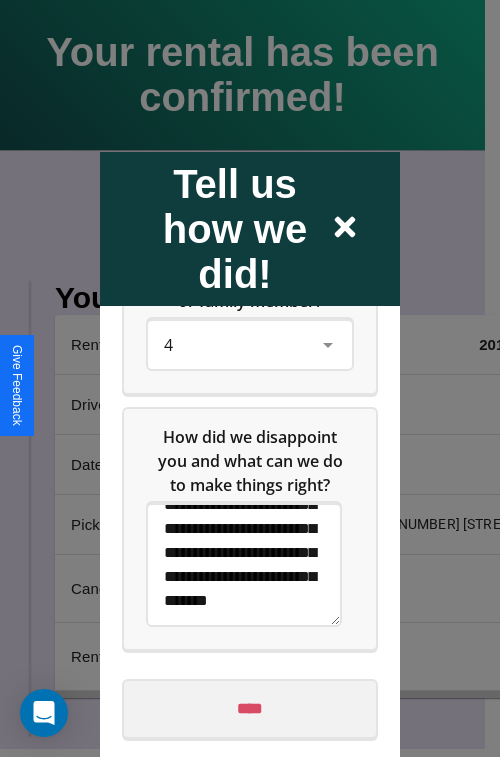 click on "****" at bounding box center (250, 708) 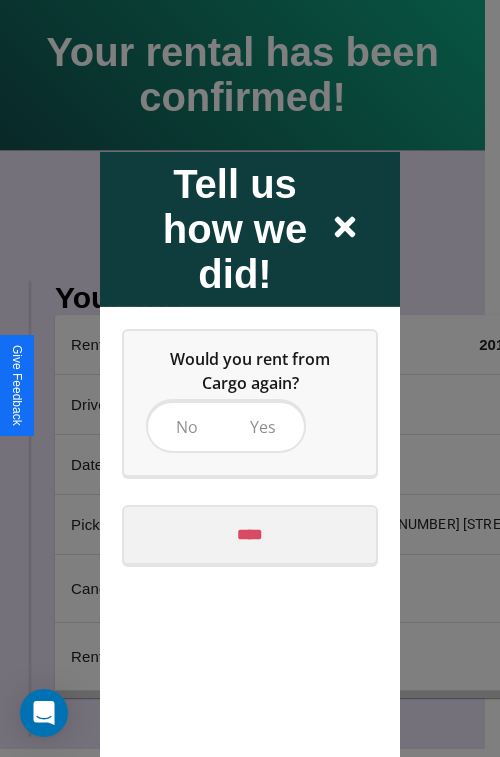 scroll, scrollTop: 0, scrollLeft: 0, axis: both 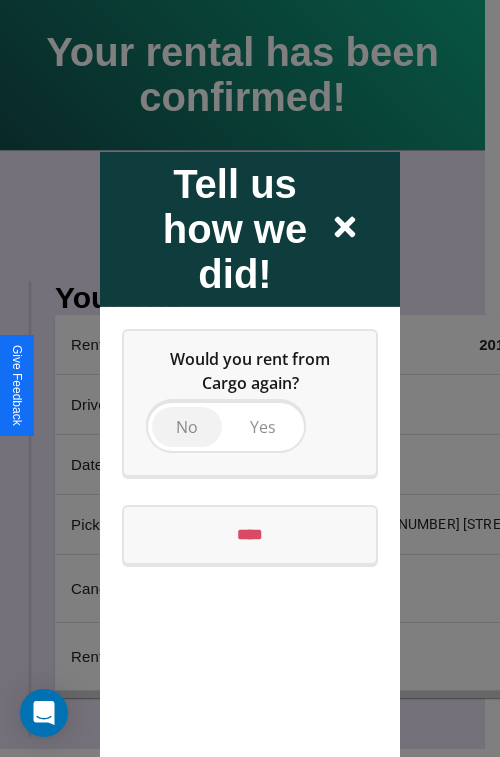 click on "No" at bounding box center [187, 426] 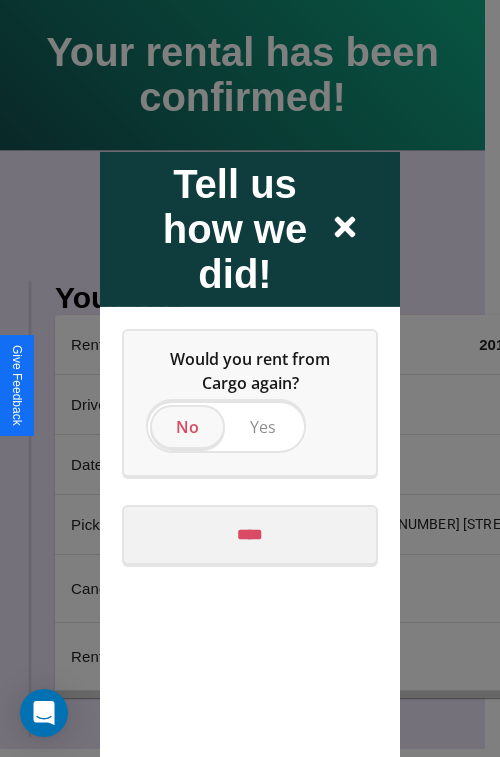 click on "****" at bounding box center [250, 534] 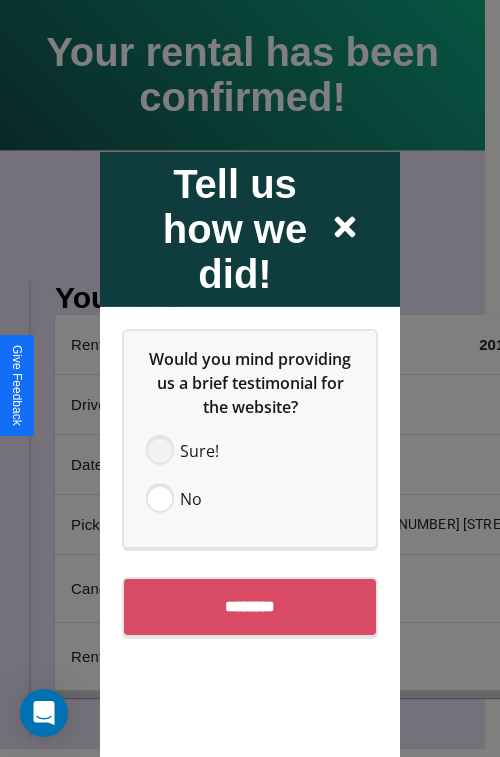 click at bounding box center [160, 450] 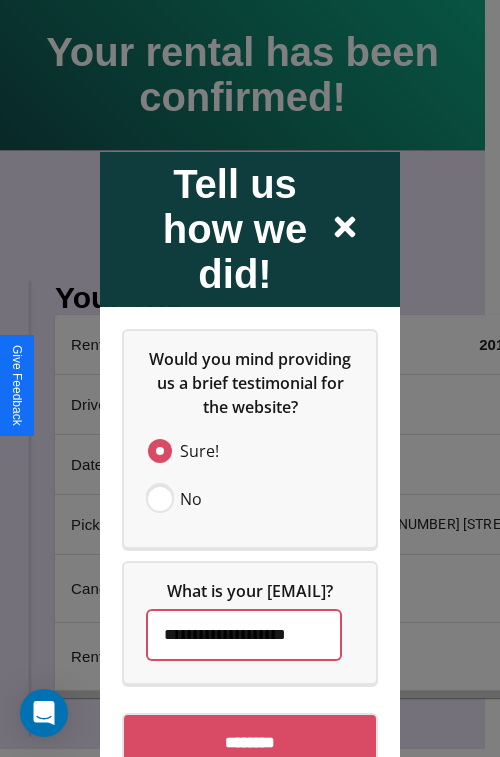 scroll, scrollTop: 0, scrollLeft: 27, axis: horizontal 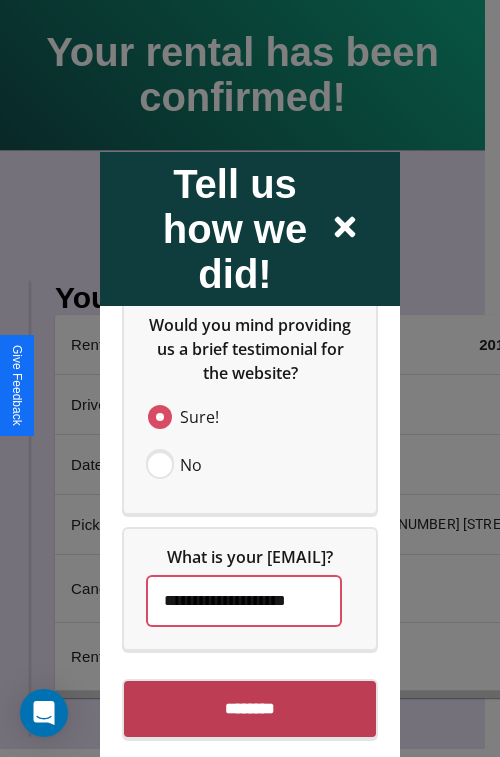 type on "**********" 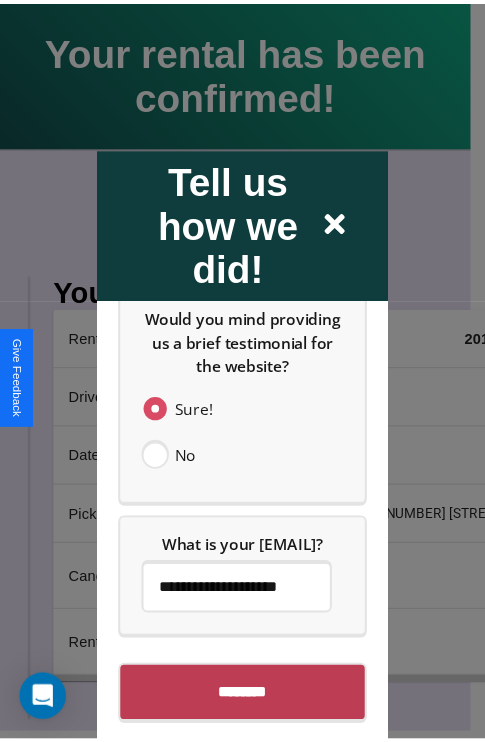 scroll, scrollTop: 0, scrollLeft: 0, axis: both 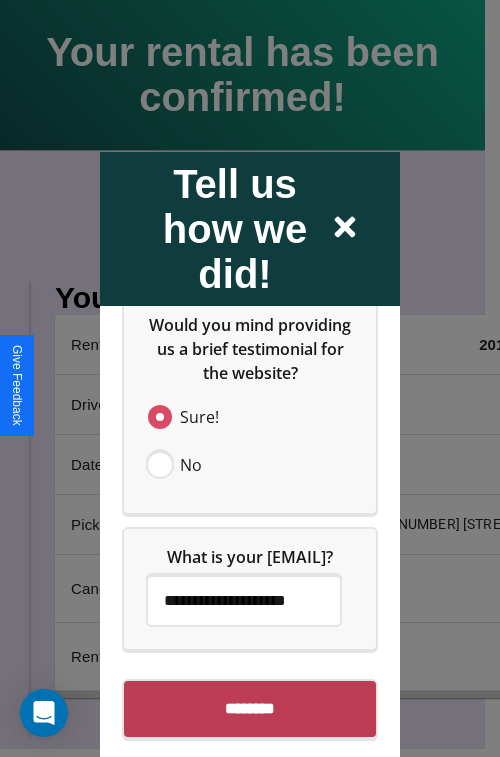 click on "********" at bounding box center [250, 708] 